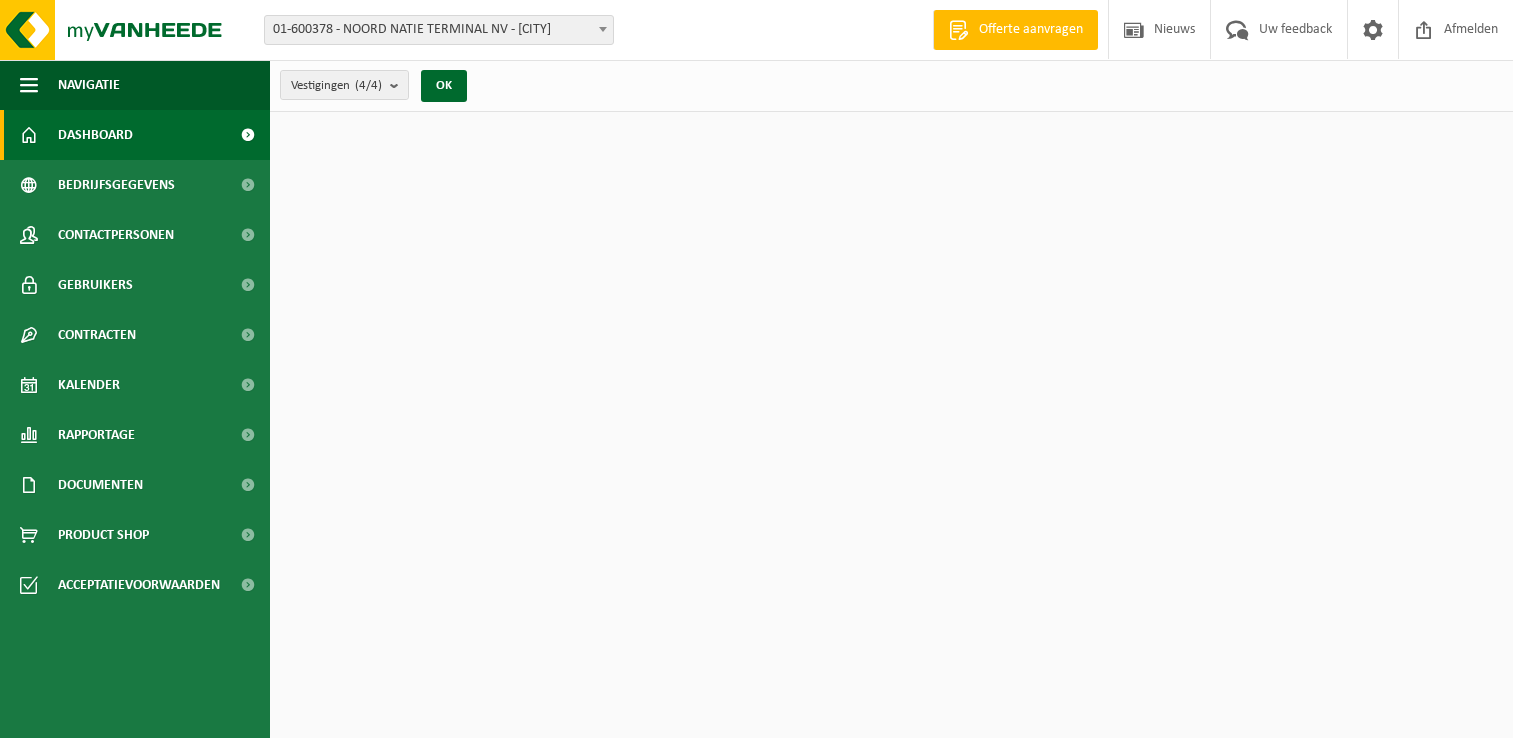 scroll, scrollTop: 0, scrollLeft: 0, axis: both 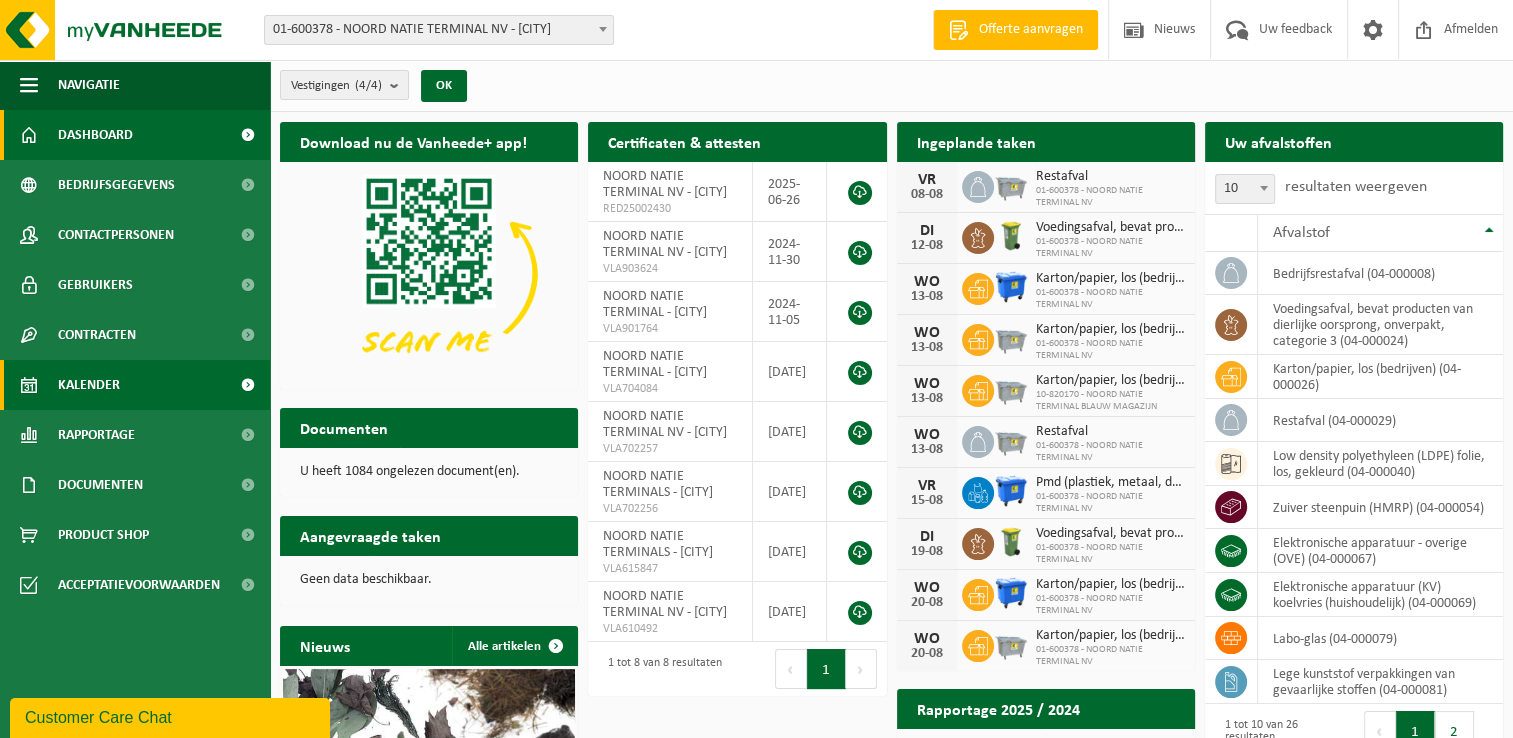 click on "Kalender" at bounding box center [89, 385] 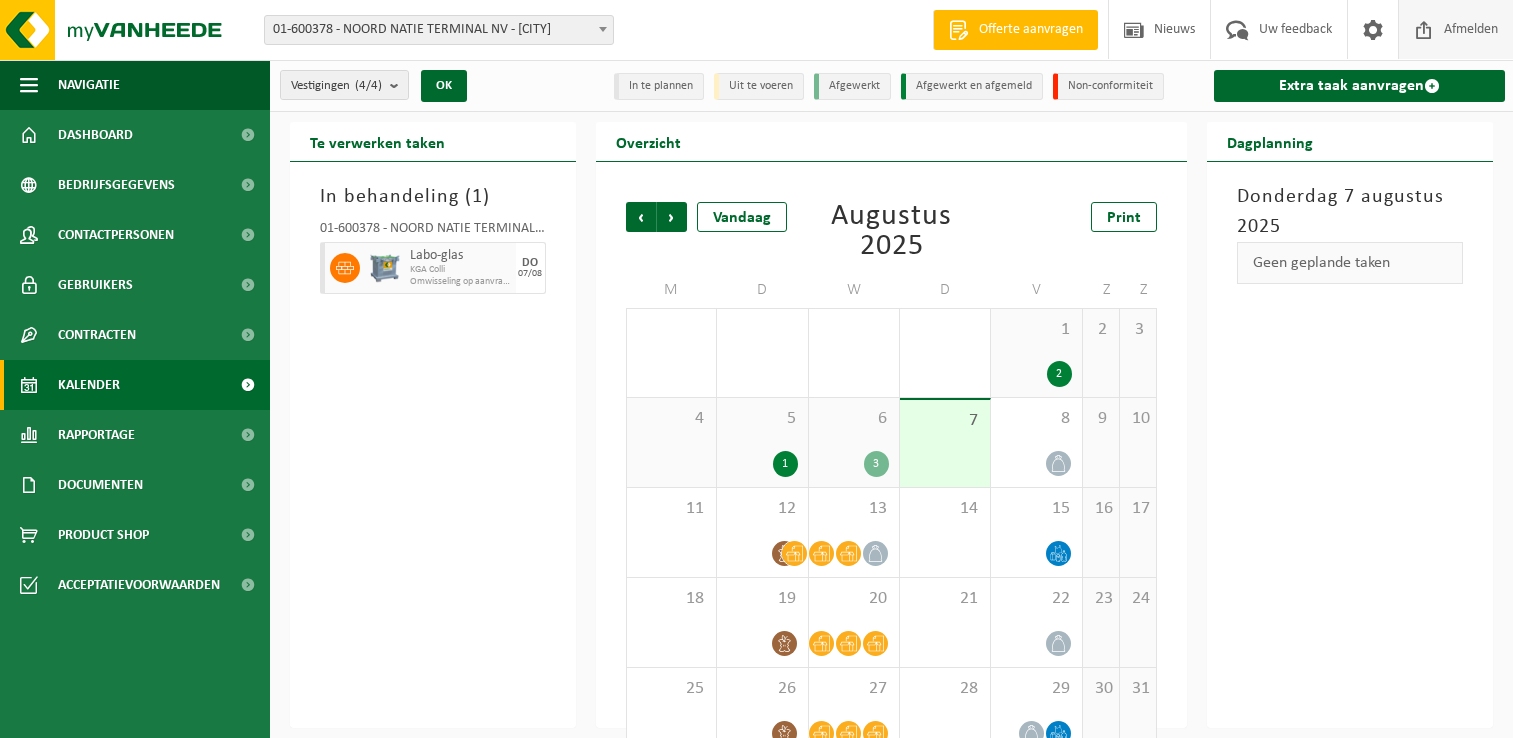 scroll, scrollTop: 0, scrollLeft: 0, axis: both 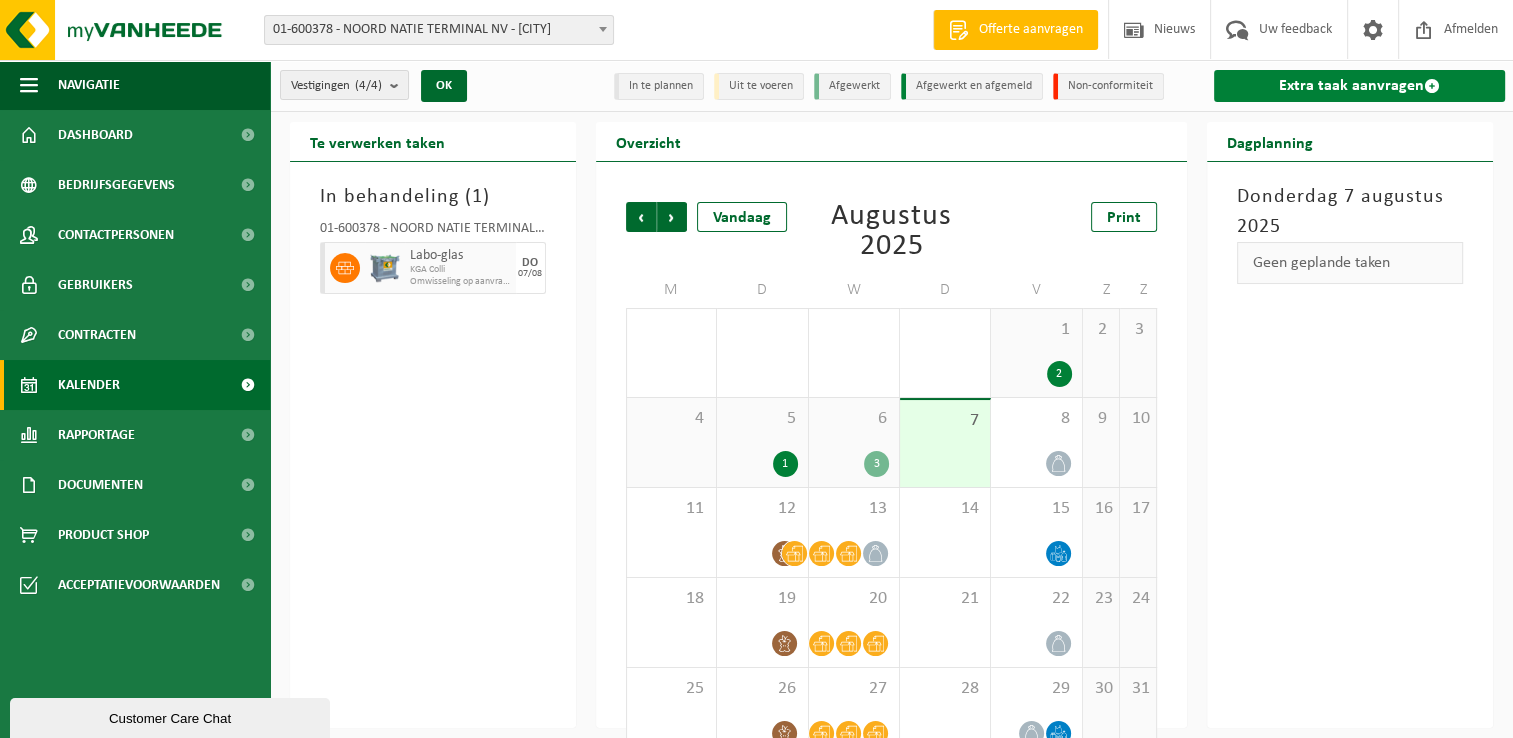 click on "Extra taak aanvragen" at bounding box center (1359, 86) 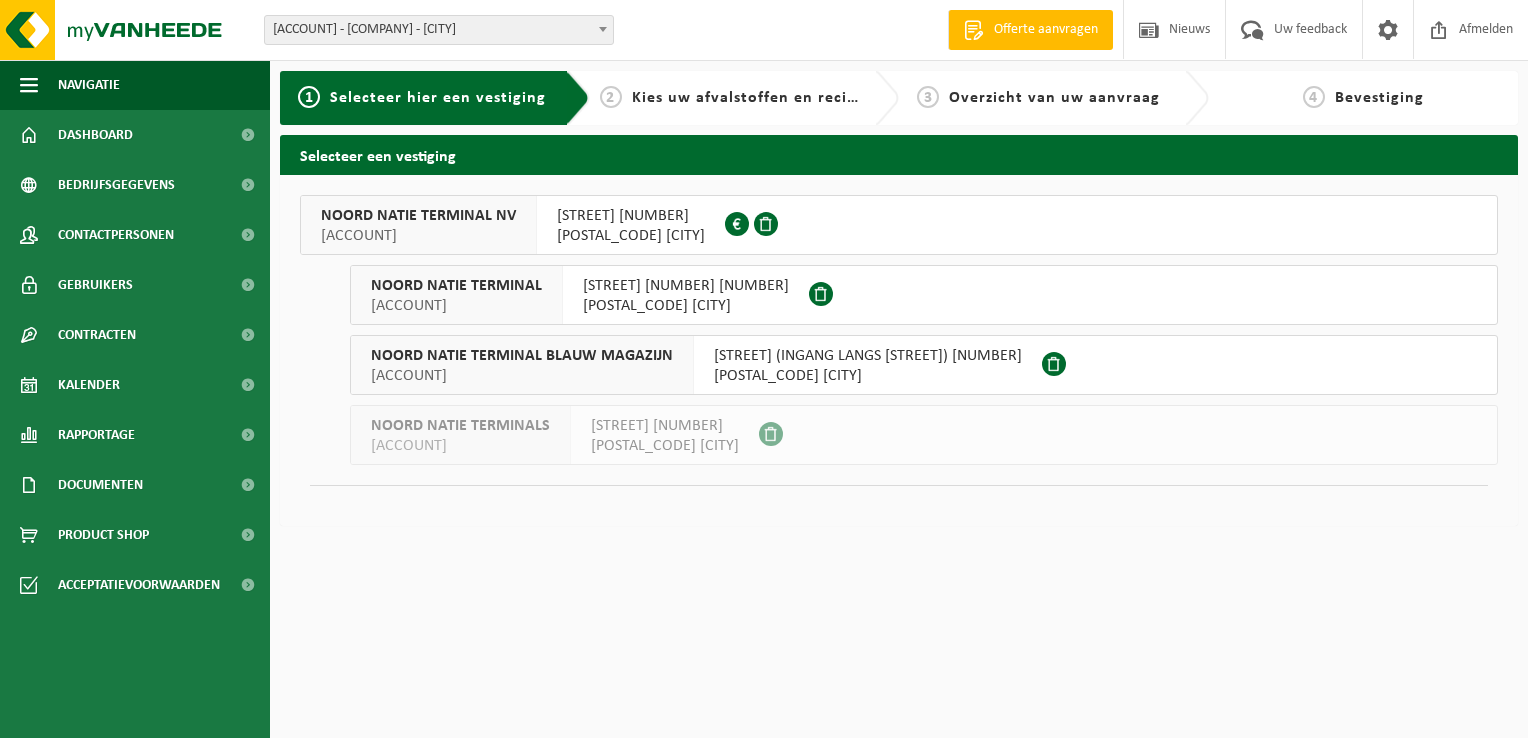 scroll, scrollTop: 0, scrollLeft: 0, axis: both 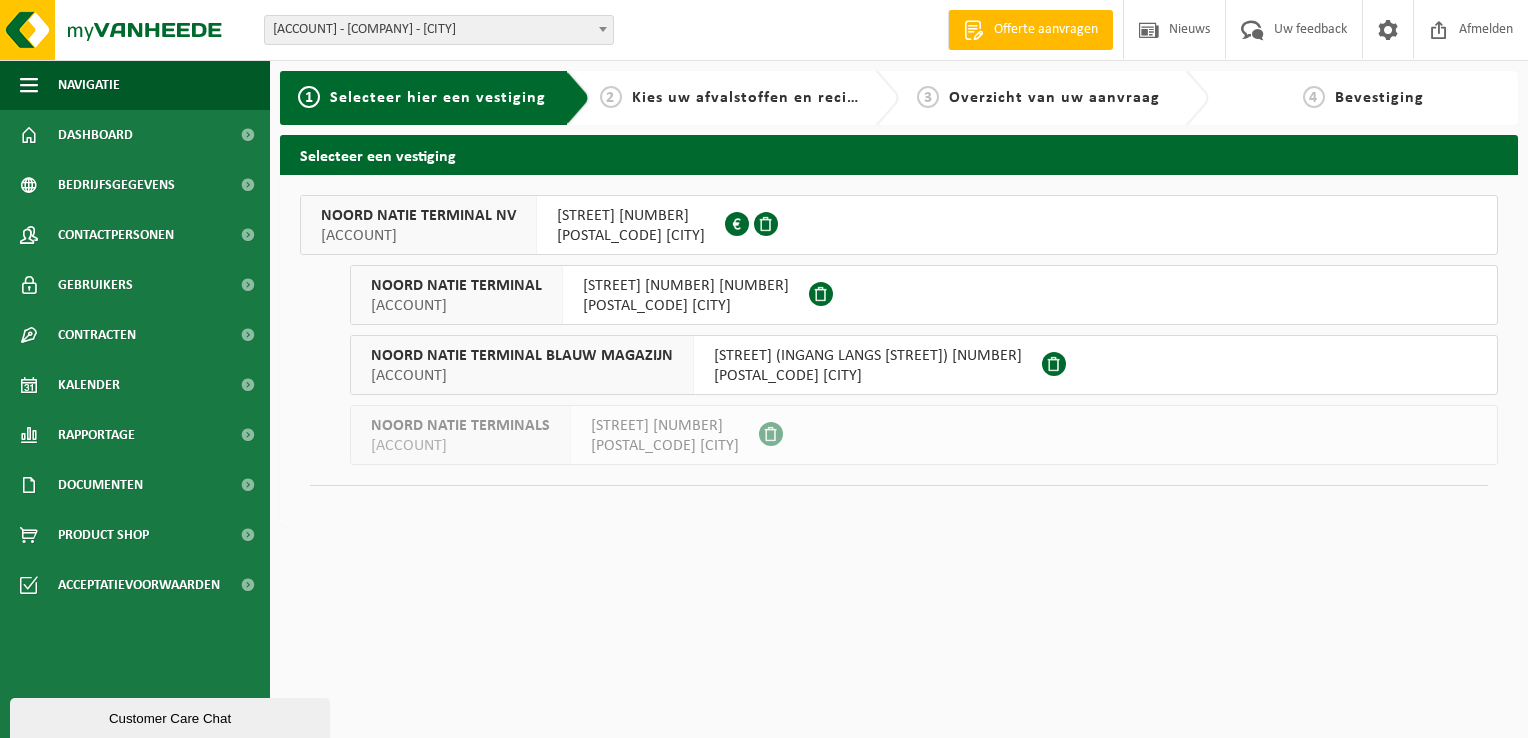 click on "10-862767" at bounding box center (456, 306) 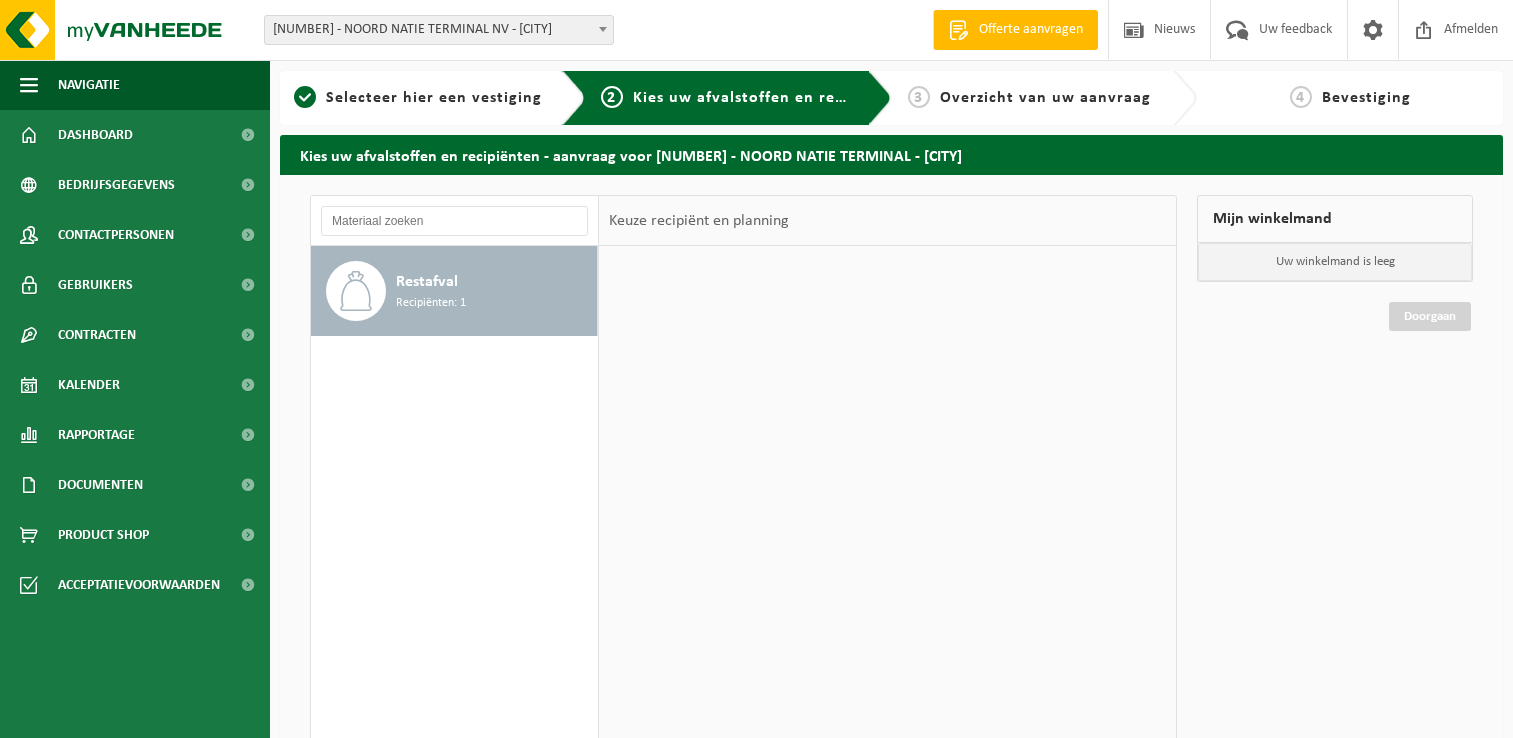 scroll, scrollTop: 0, scrollLeft: 0, axis: both 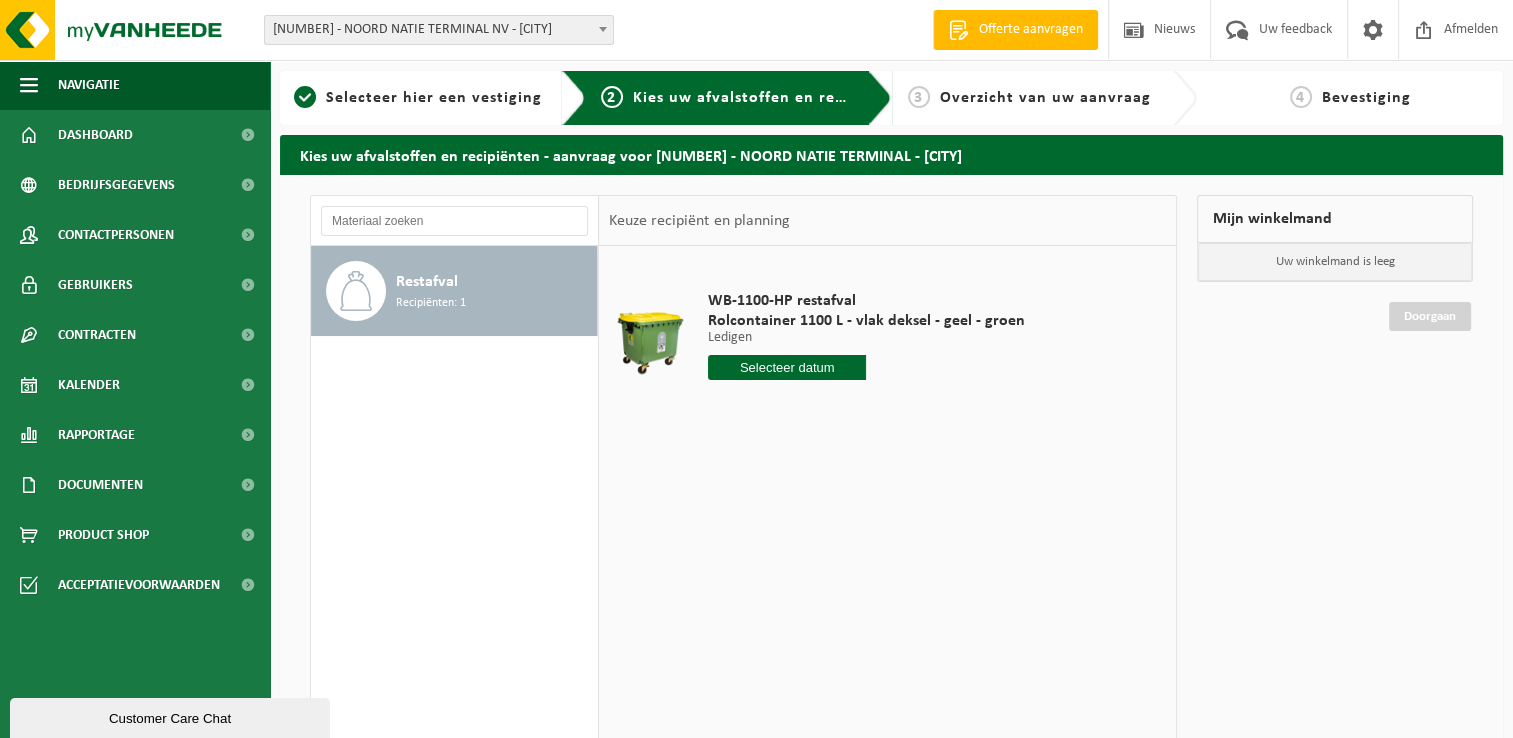click at bounding box center (787, 367) 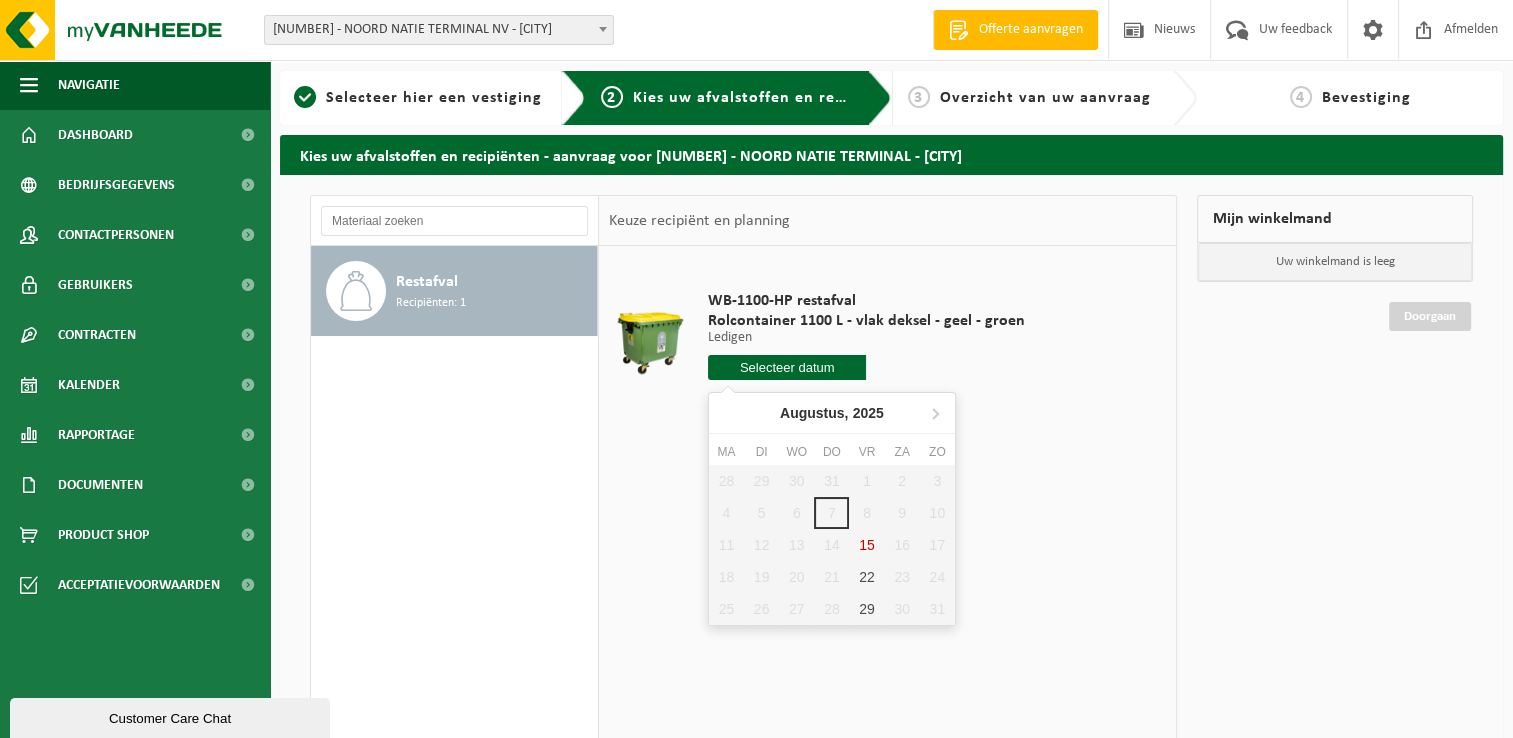 click on "28 29 30 31 1 2 3 4 5 6 7 8 9 10 11 12 13 14 15 16 17 18 19 20 21 22 23 24 25 26 27 28 29 30 31" at bounding box center [832, 545] 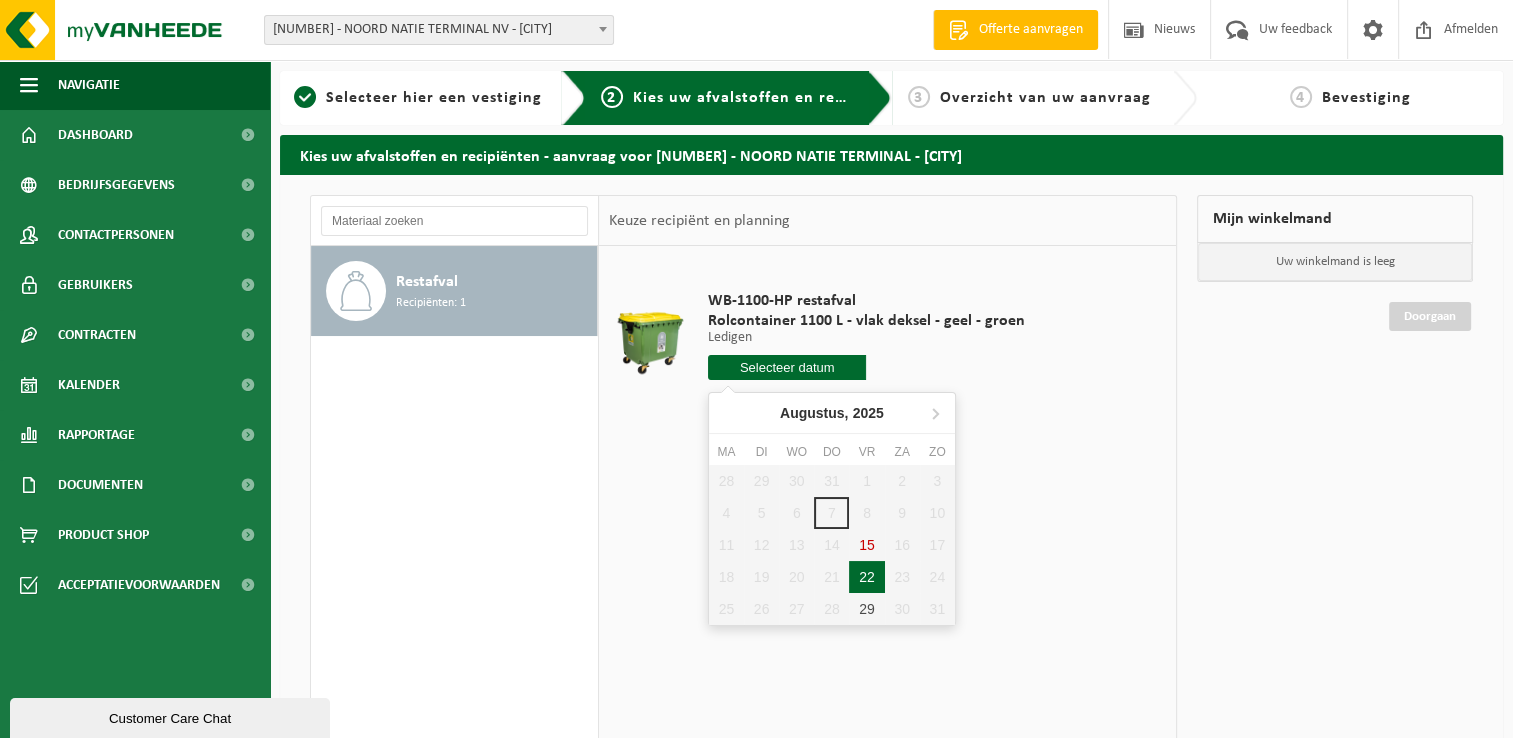 click on "22" at bounding box center (866, 577) 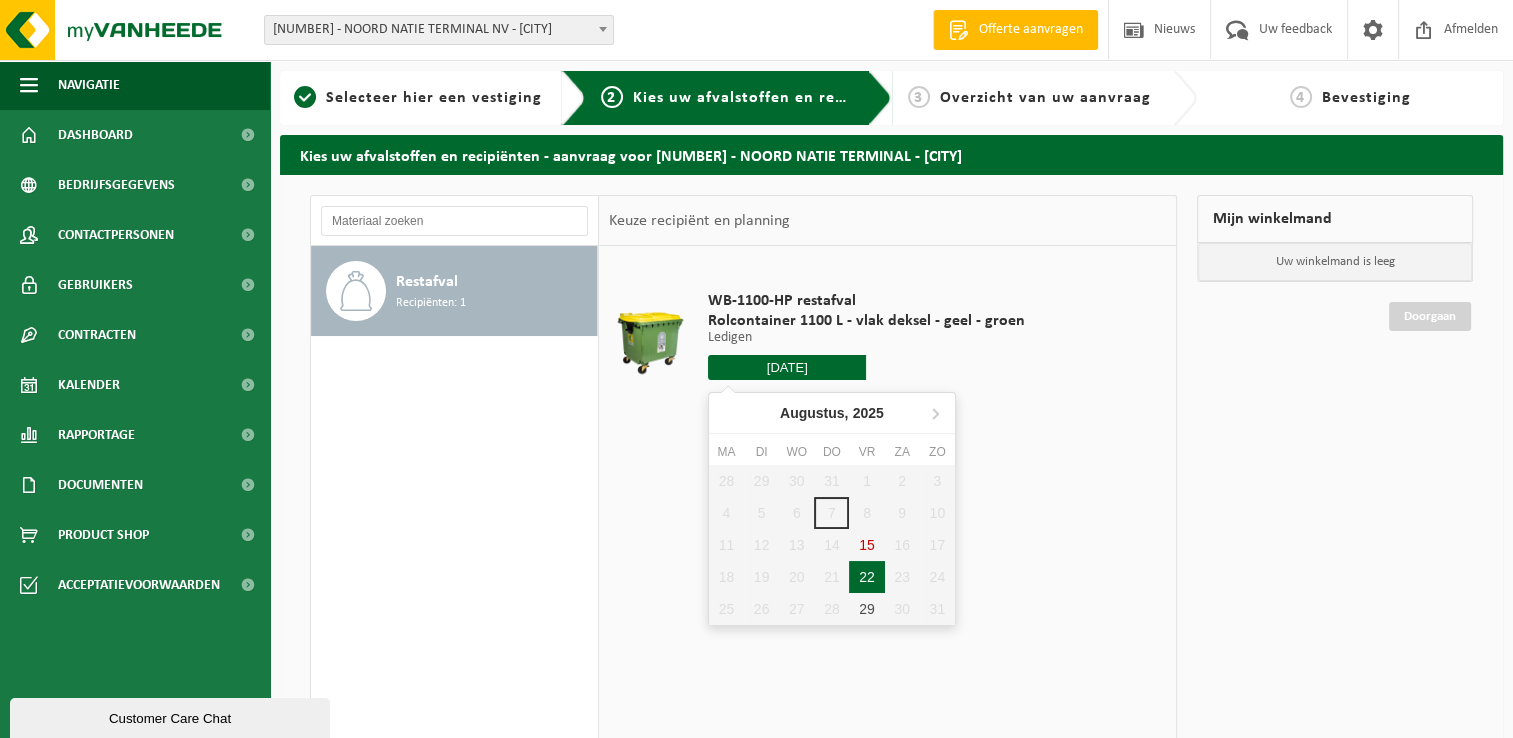 type on "Van [DATE]" 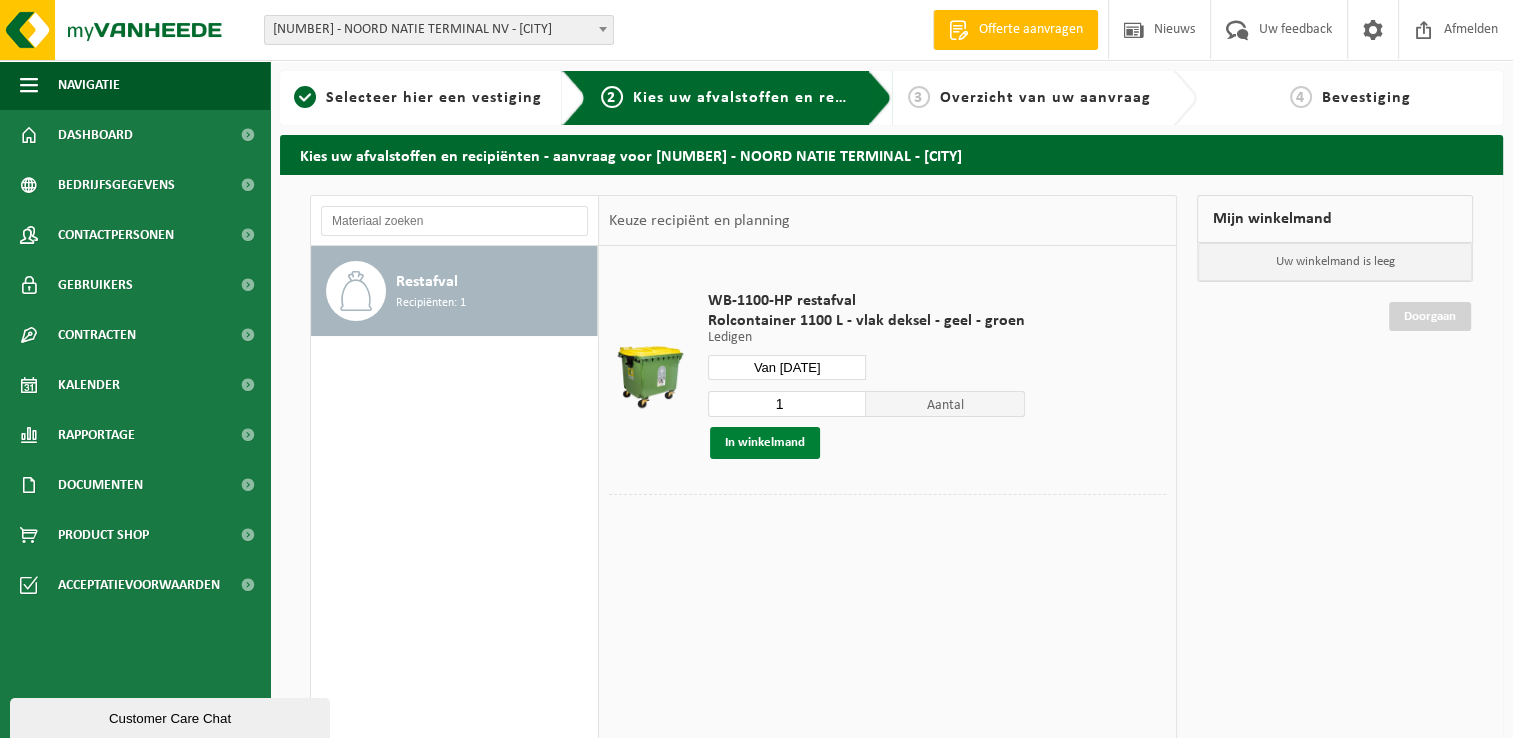 click on "In winkelmand" at bounding box center (765, 443) 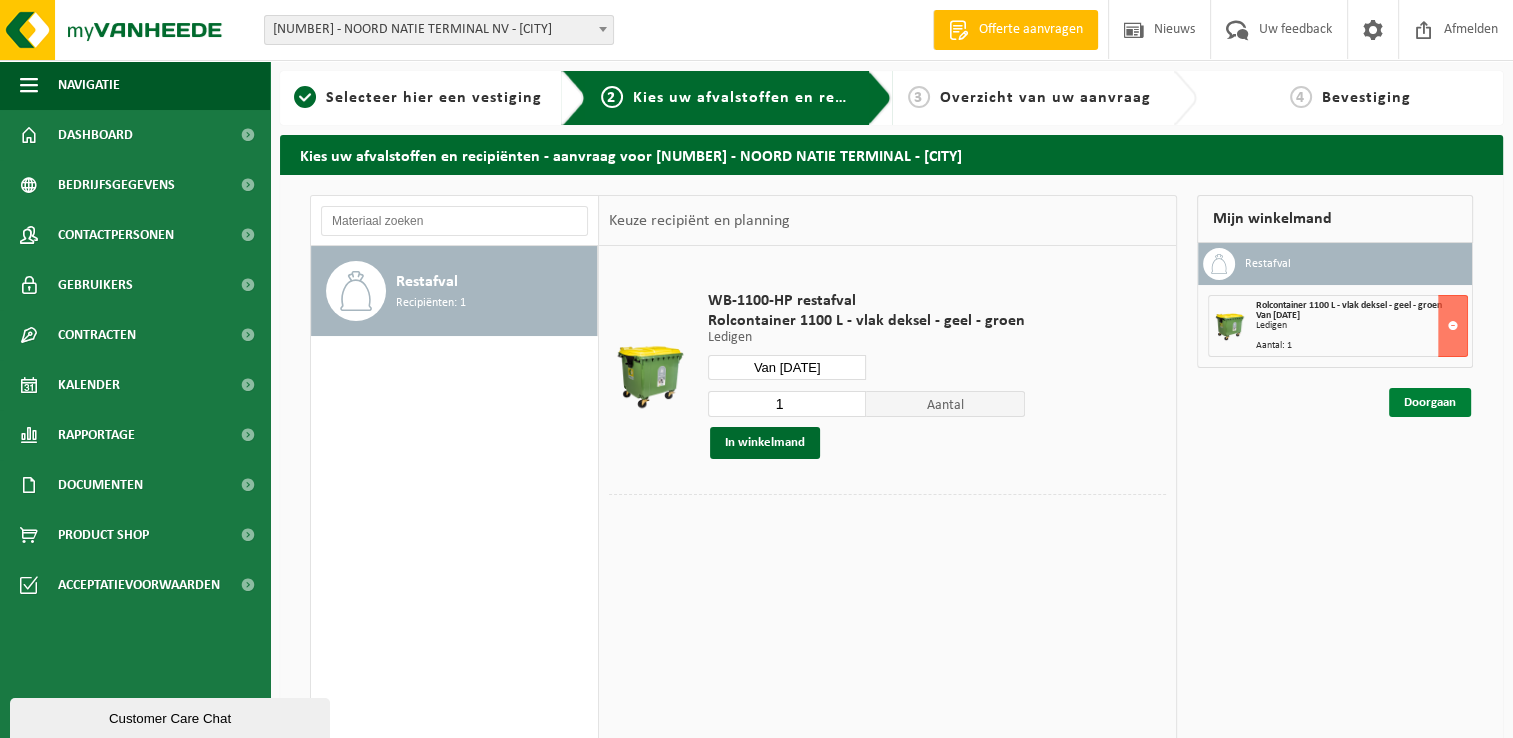 click on "Doorgaan" at bounding box center [1430, 402] 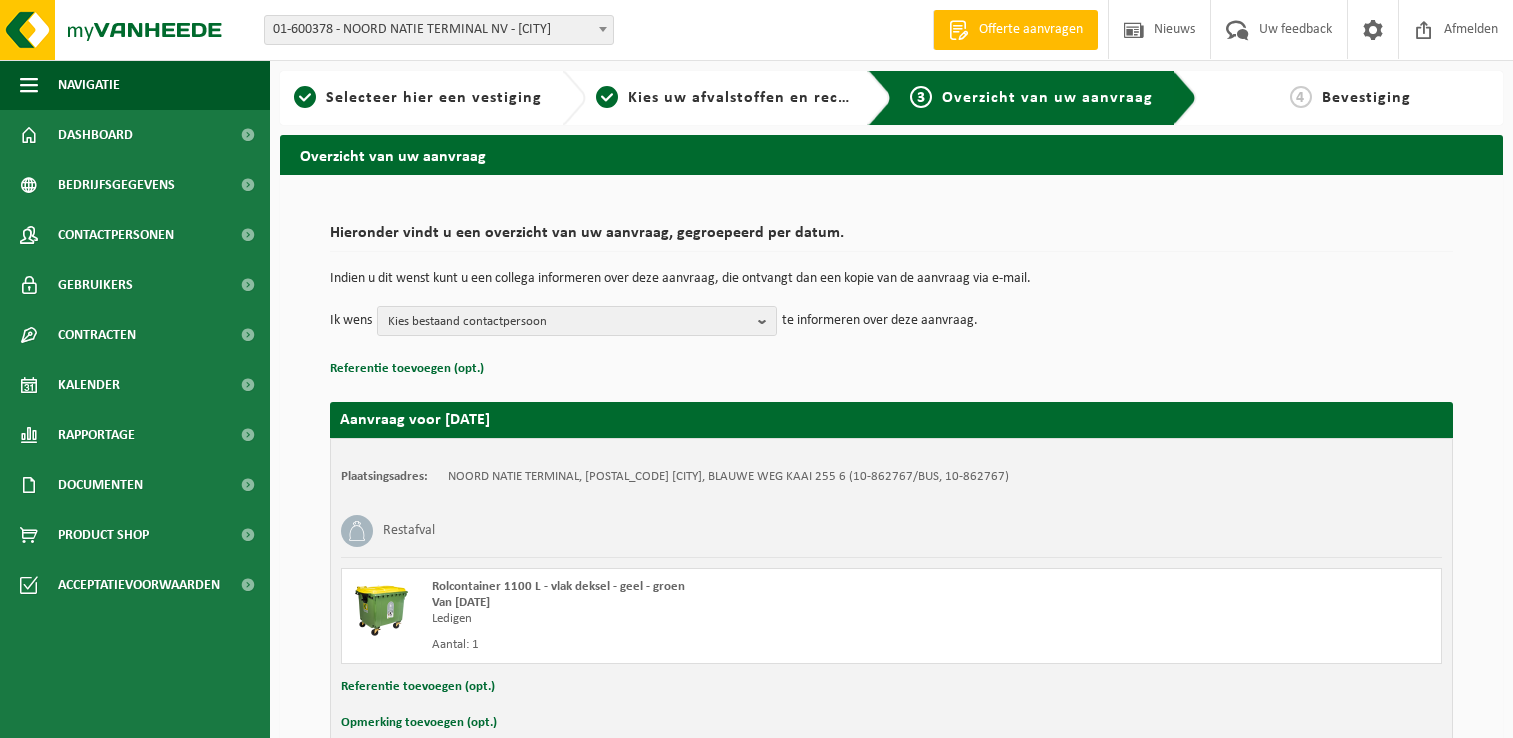 scroll, scrollTop: 0, scrollLeft: 0, axis: both 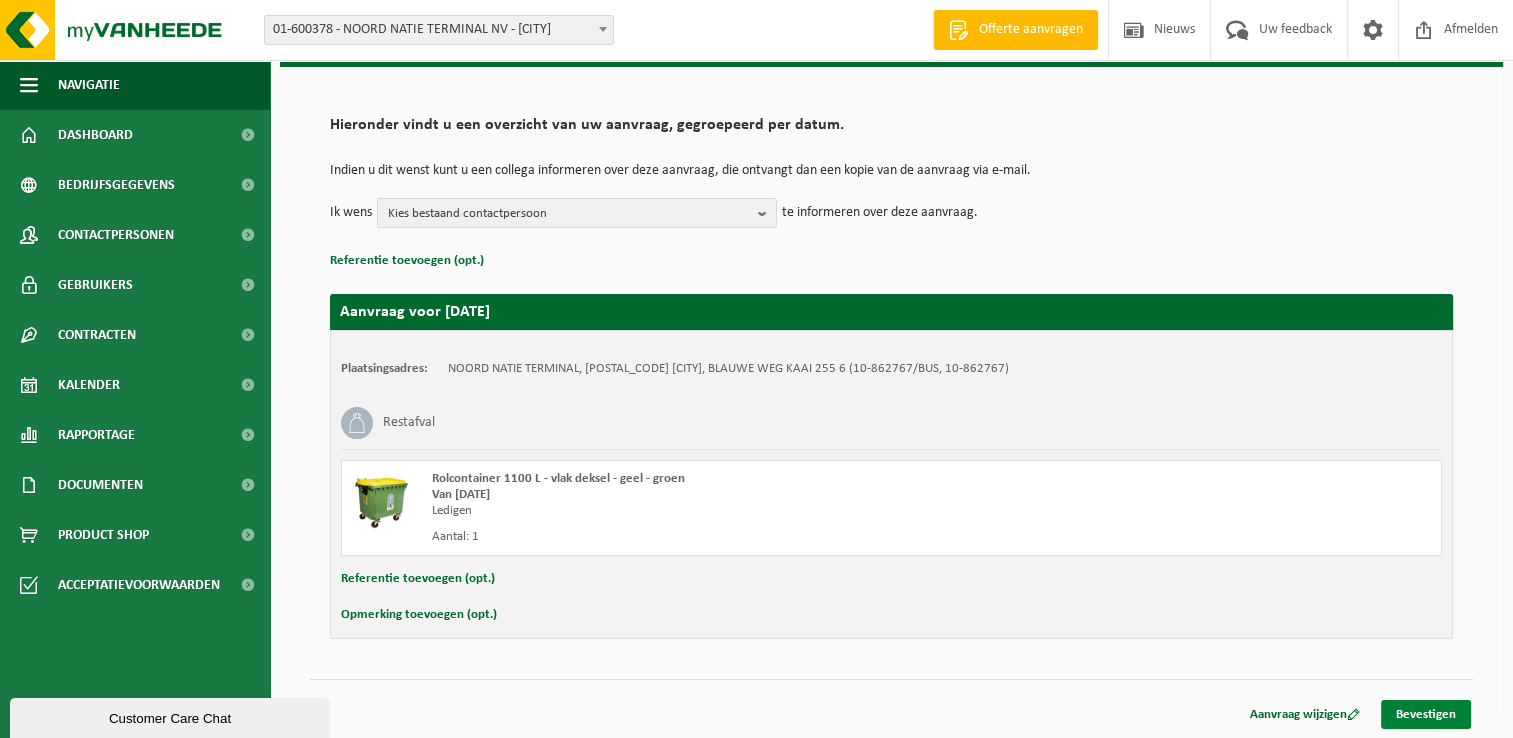 click on "Bevestigen" at bounding box center (1426, 714) 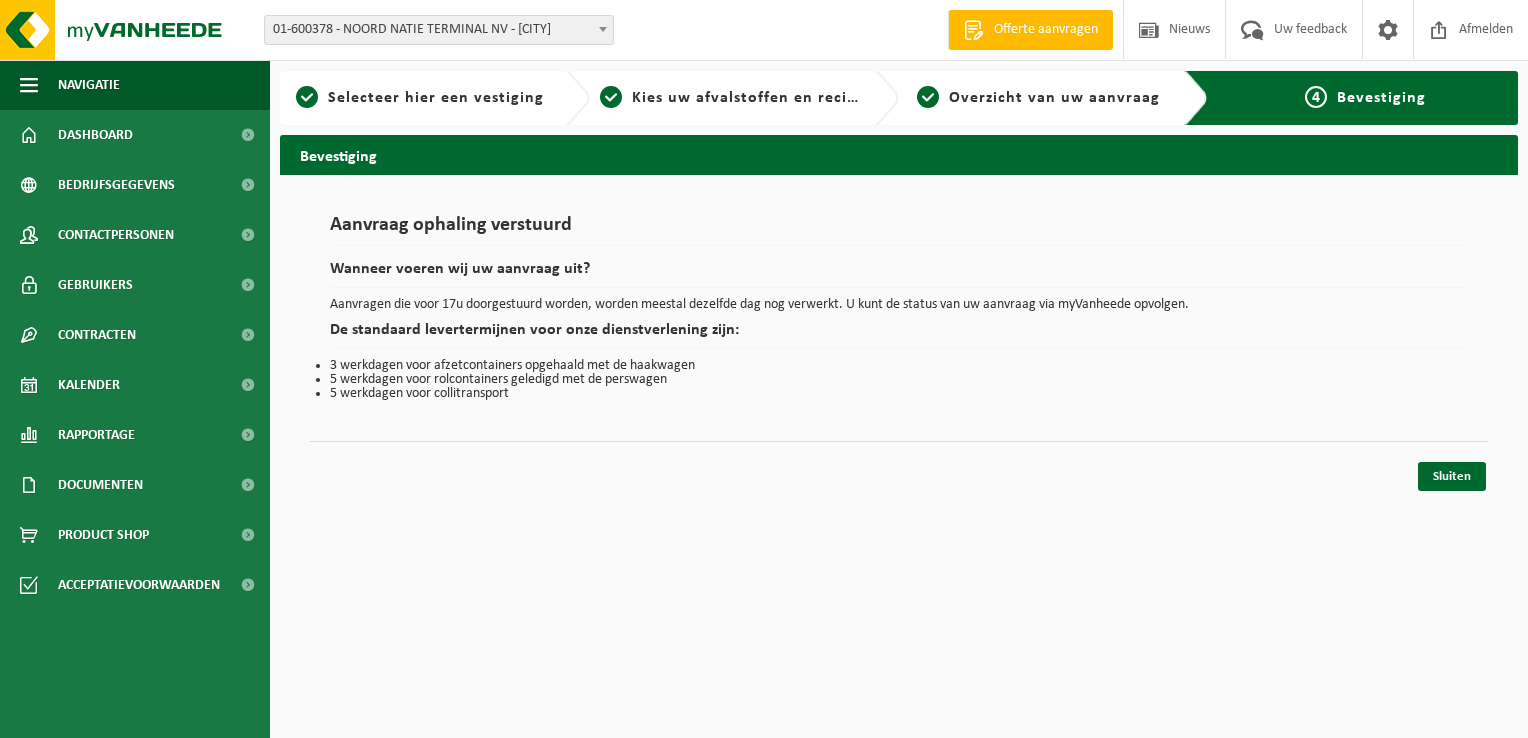 scroll, scrollTop: 0, scrollLeft: 0, axis: both 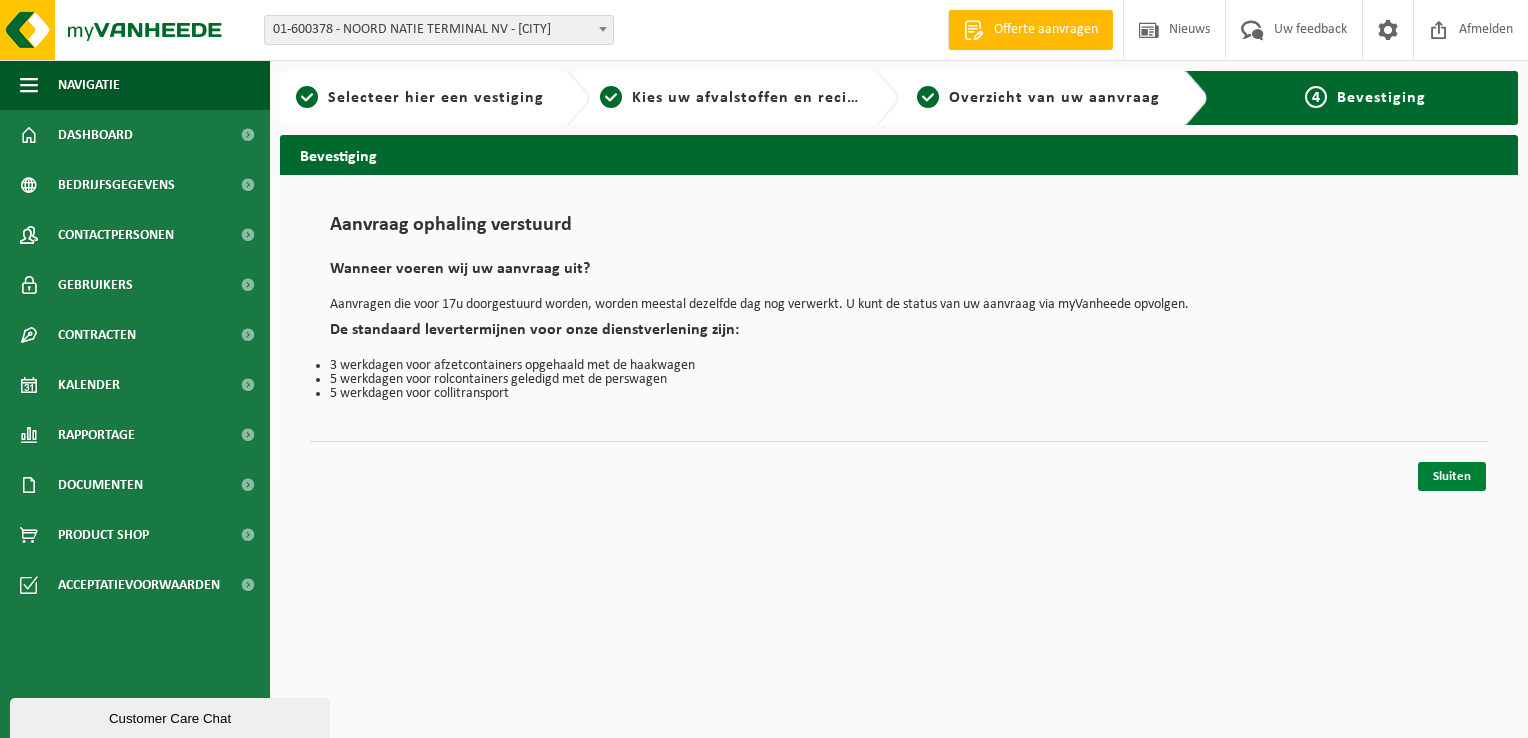 click on "Sluiten" at bounding box center (1452, 476) 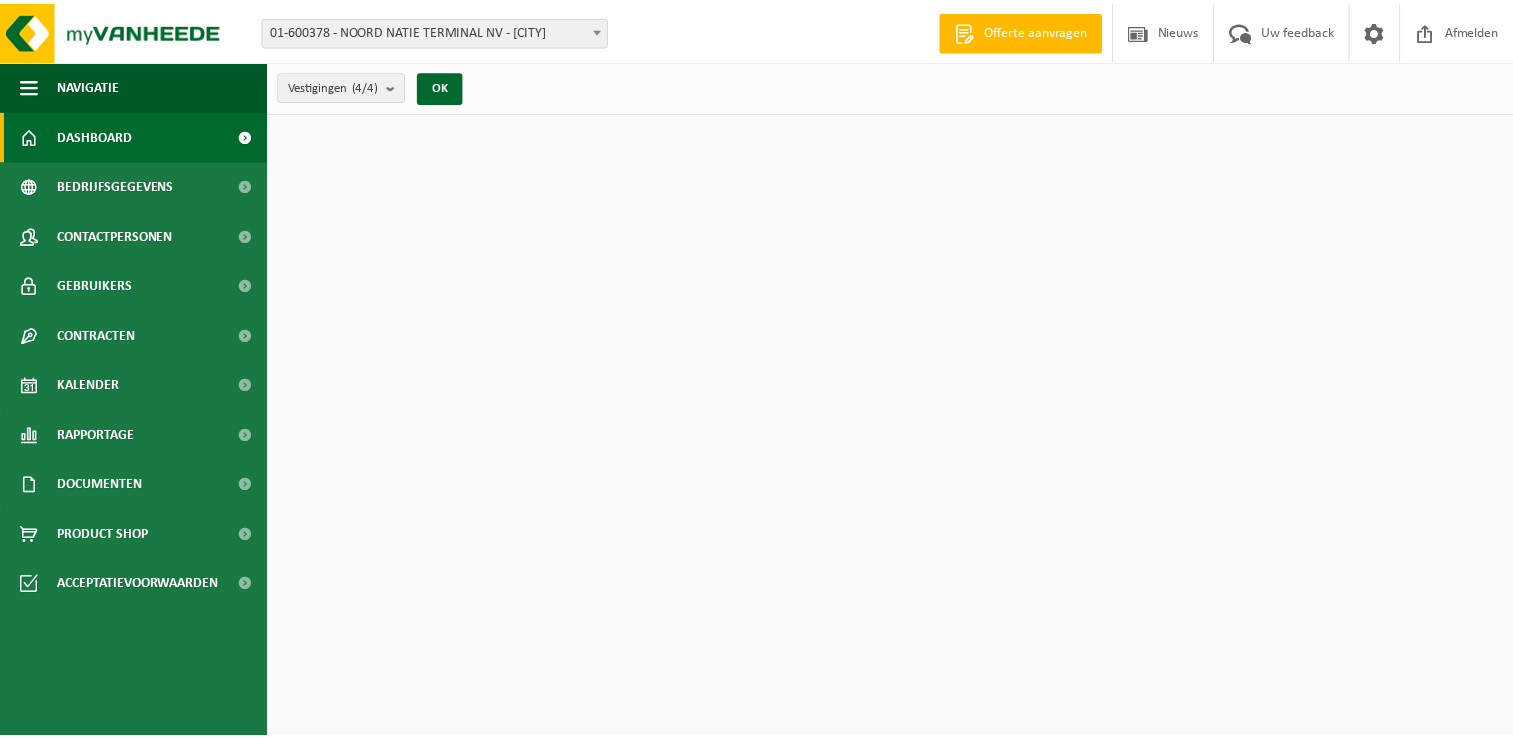 scroll, scrollTop: 0, scrollLeft: 0, axis: both 